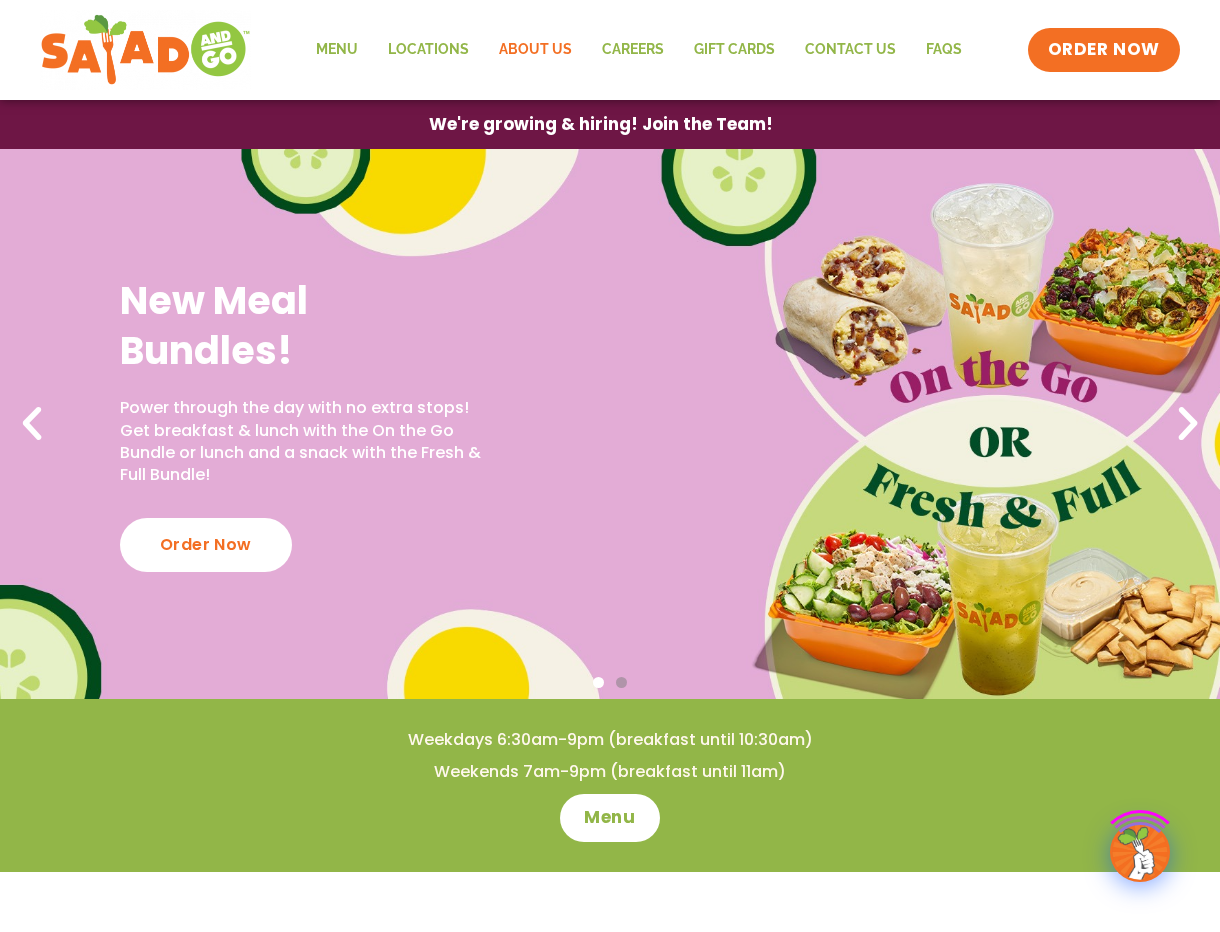 scroll, scrollTop: 0, scrollLeft: 0, axis: both 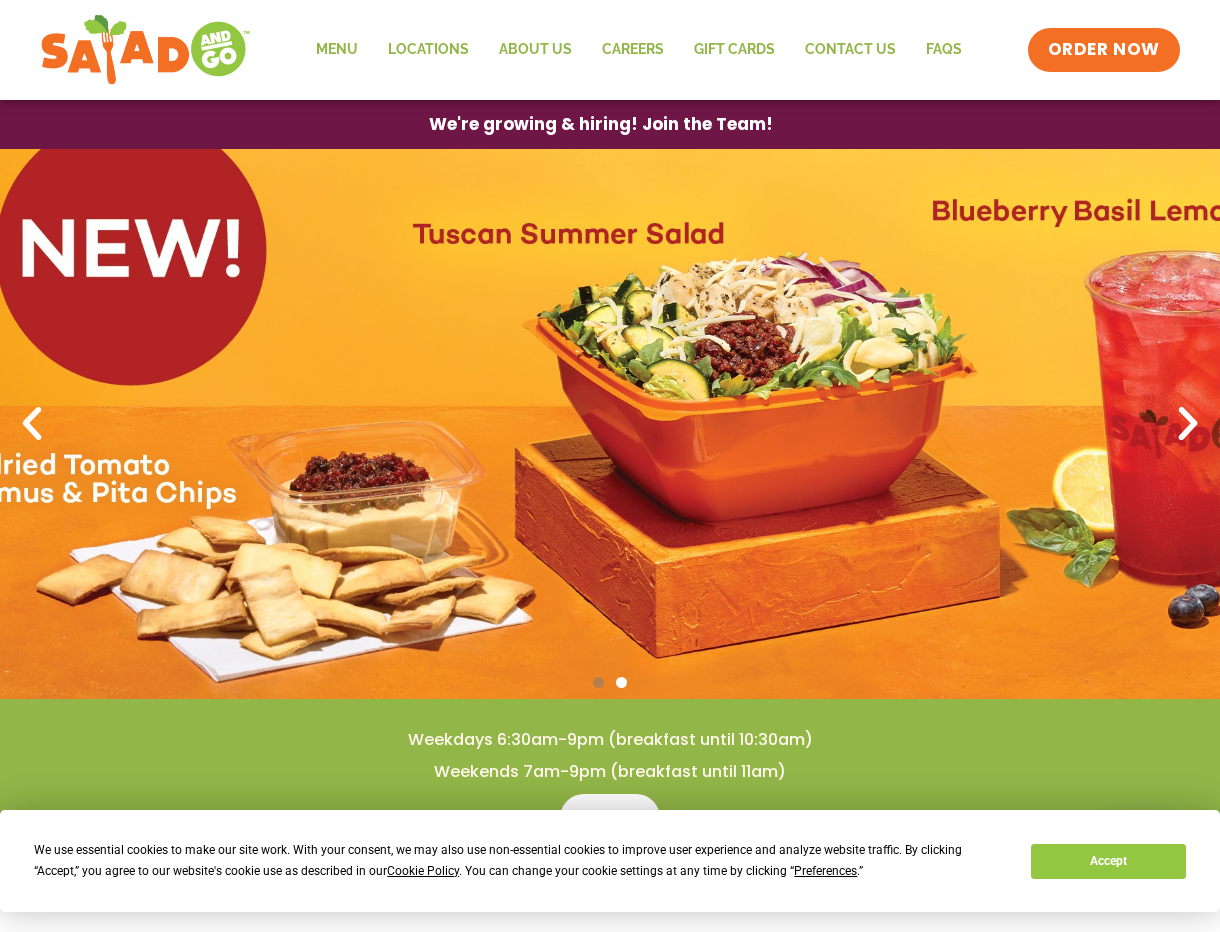 click at bounding box center [1188, 424] 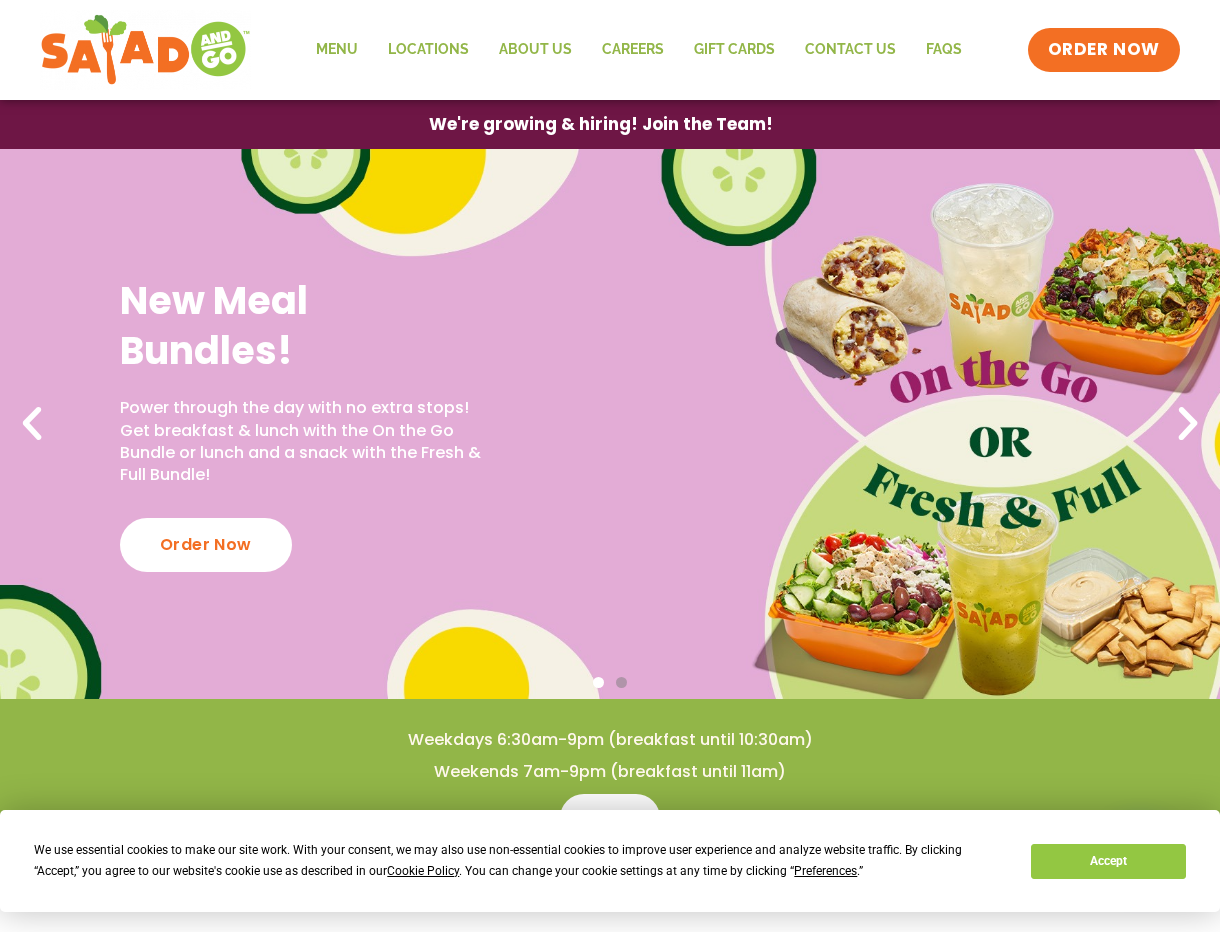 click at bounding box center (1188, 424) 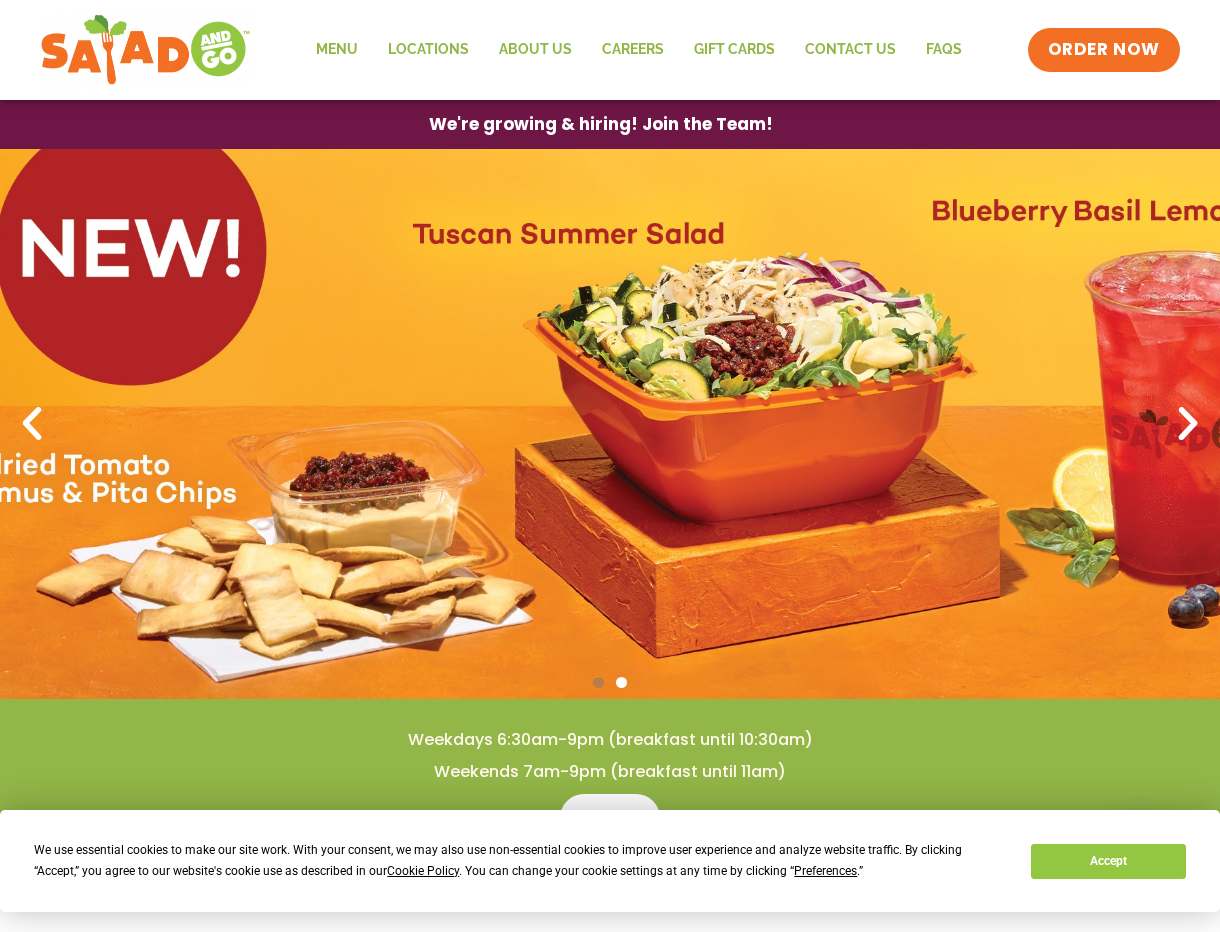 click at bounding box center [1188, 424] 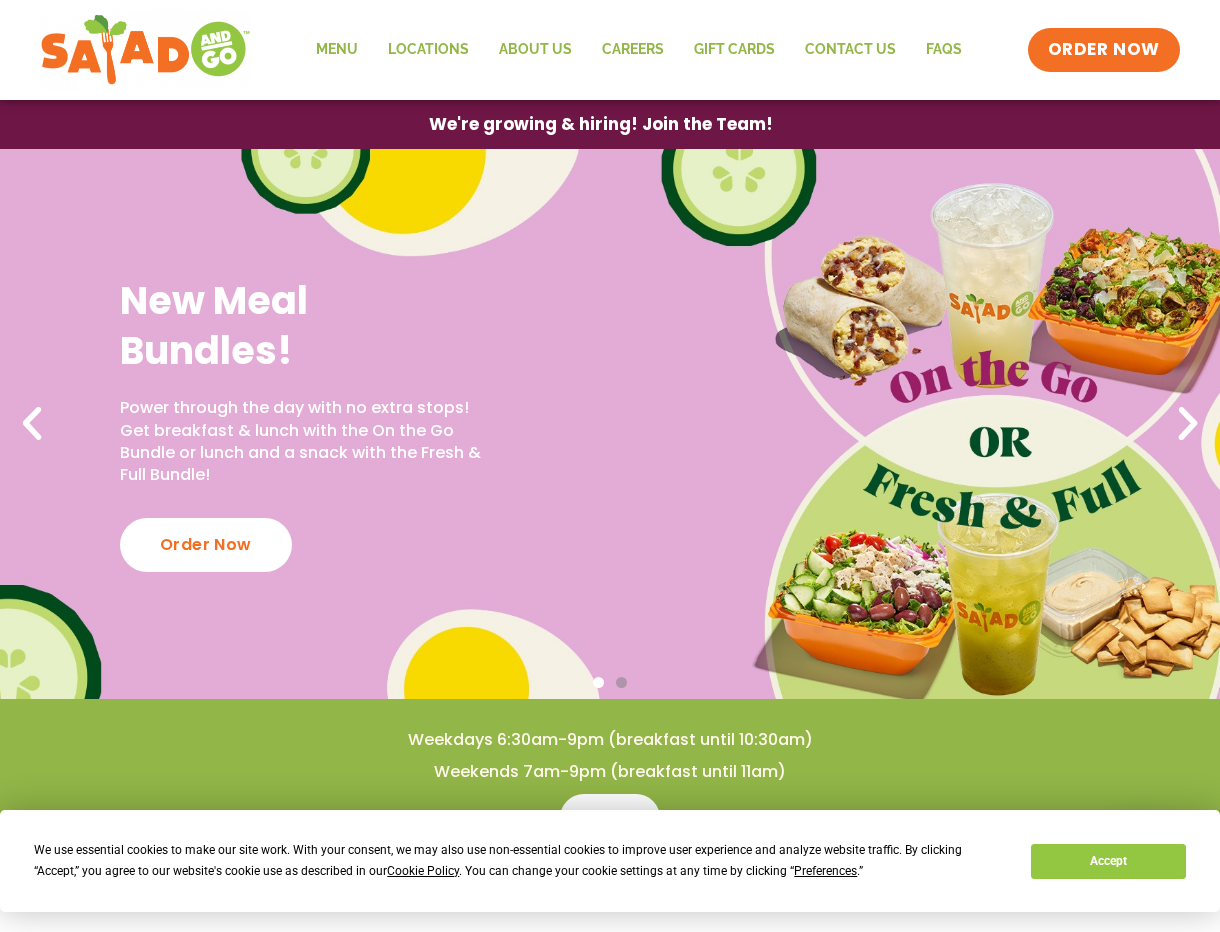 click at bounding box center (1188, 424) 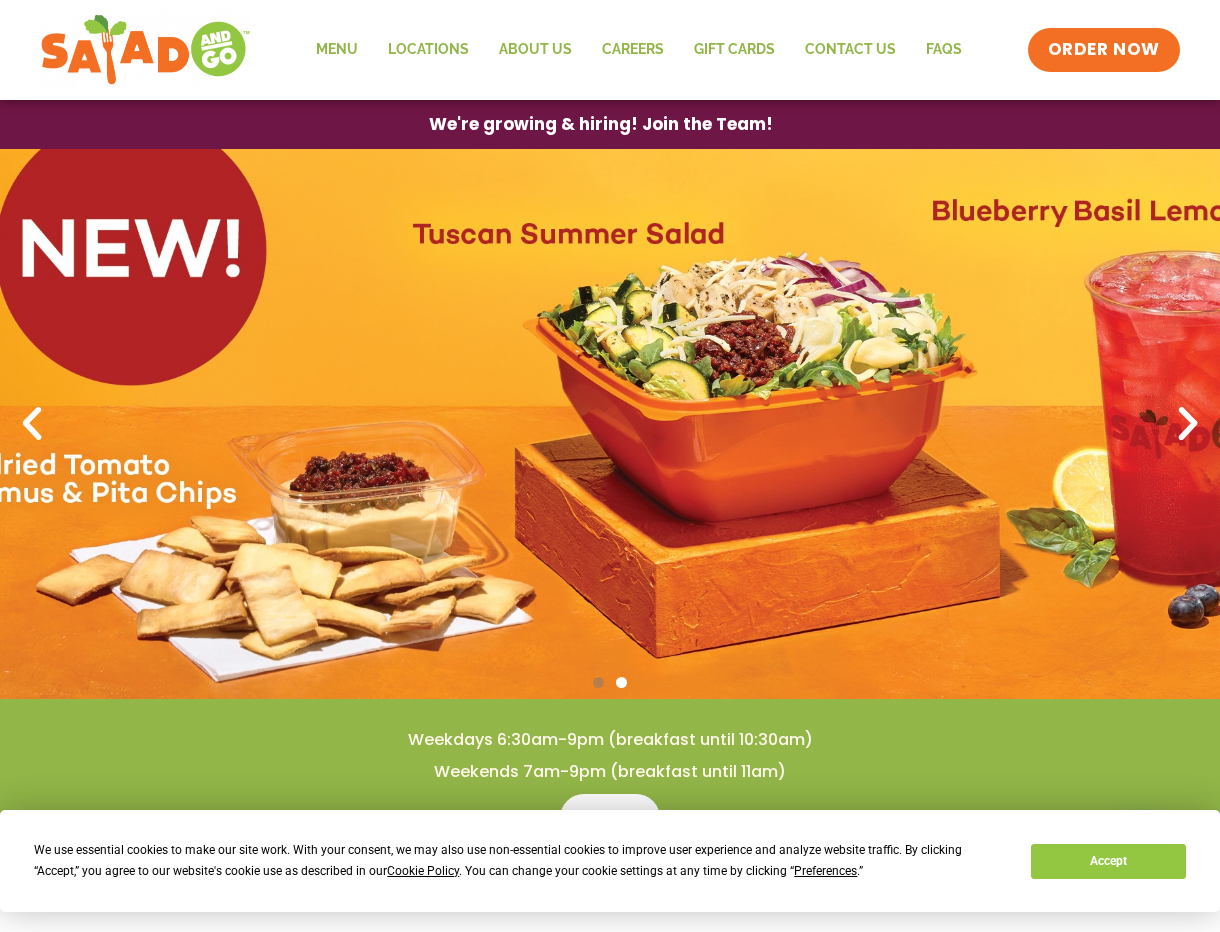 click at bounding box center [1188, 424] 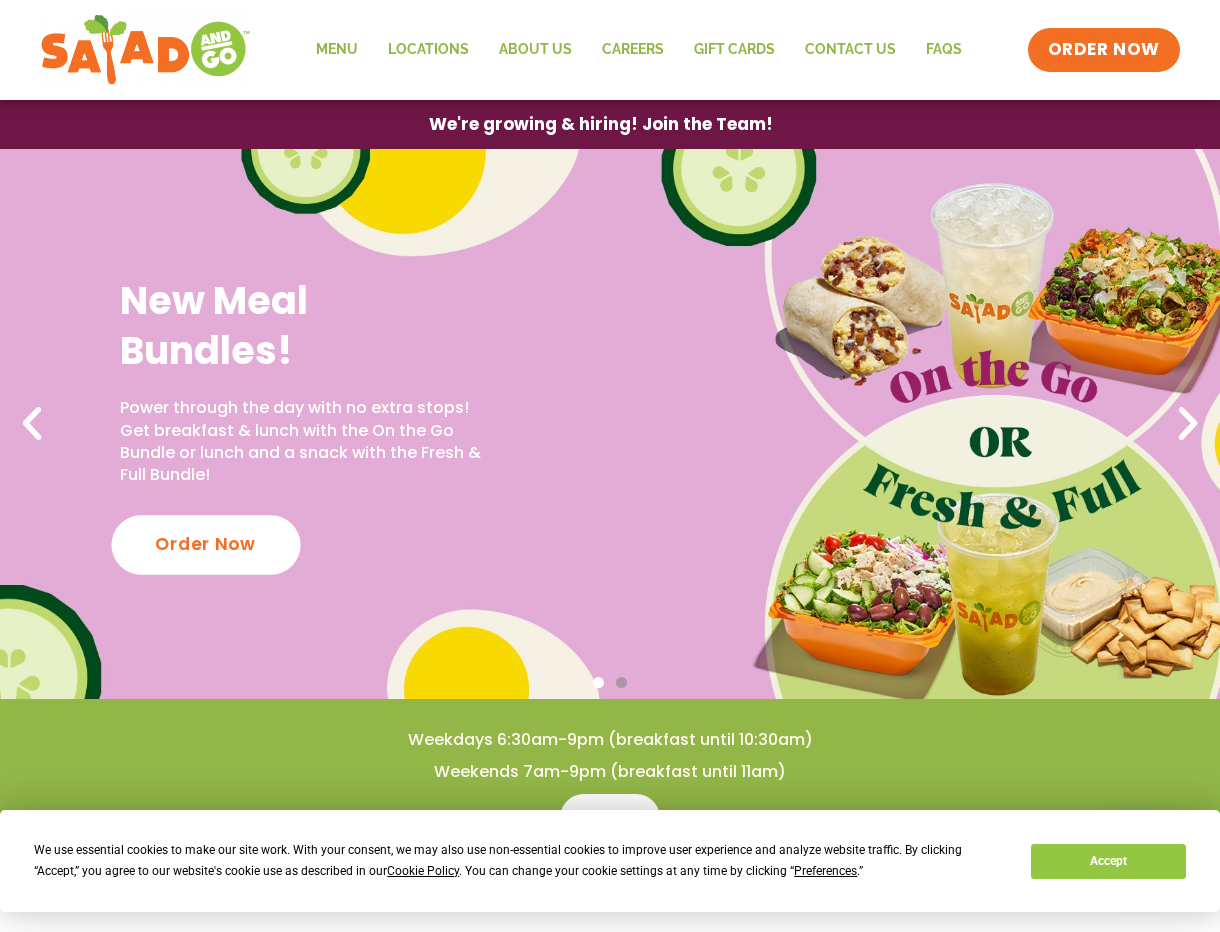 click on "Order Now" at bounding box center (205, 544) 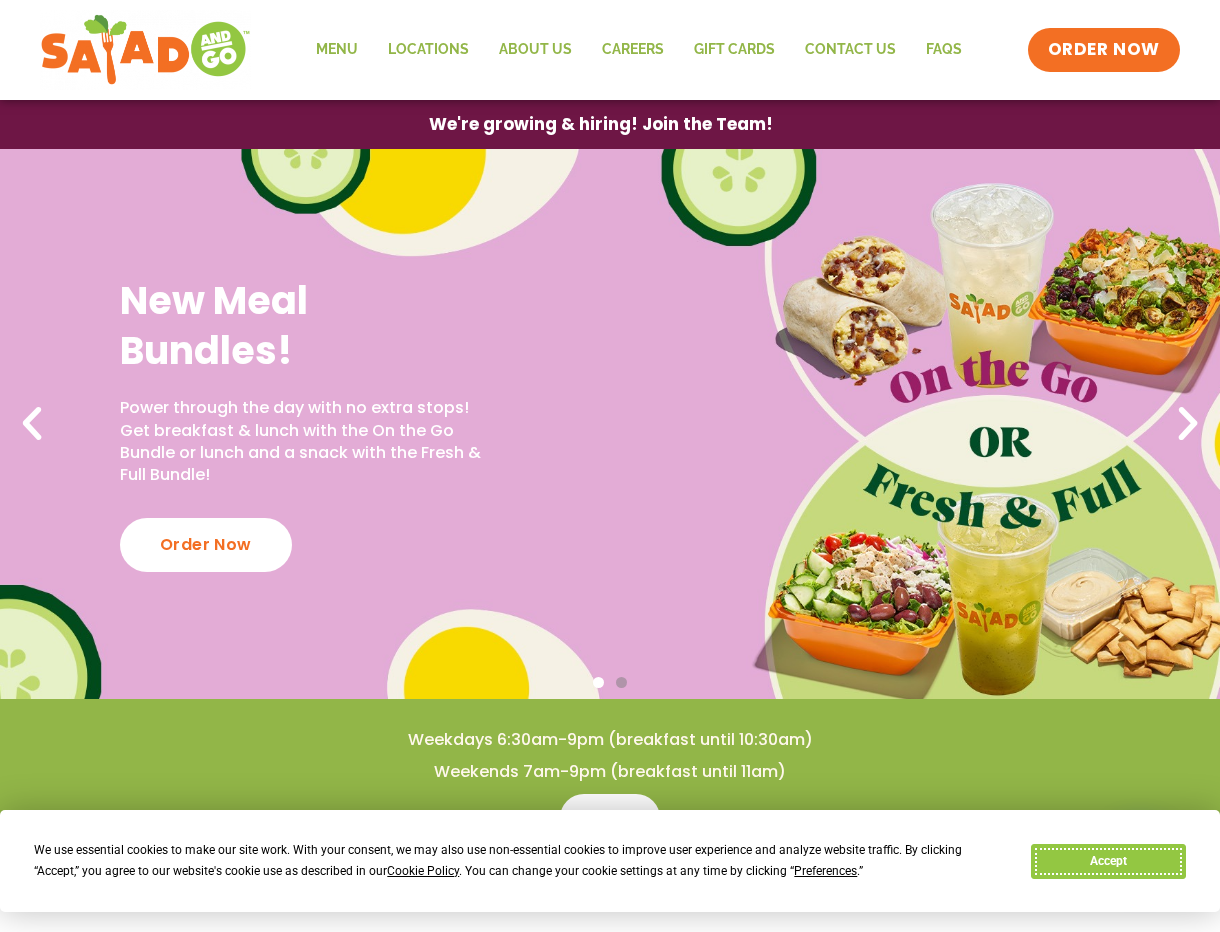 click on "Accept" at bounding box center [1108, 861] 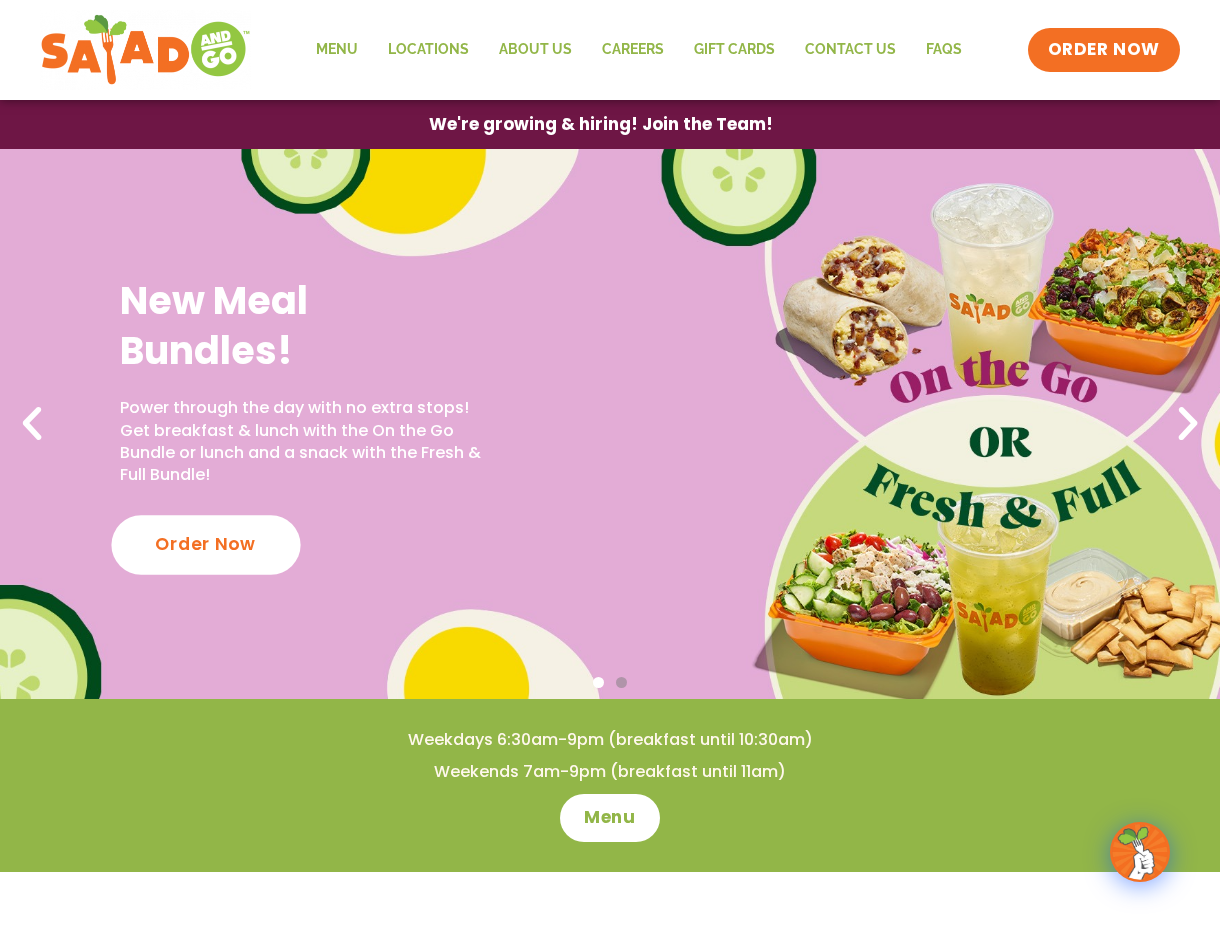 click on "Order Now" at bounding box center (205, 544) 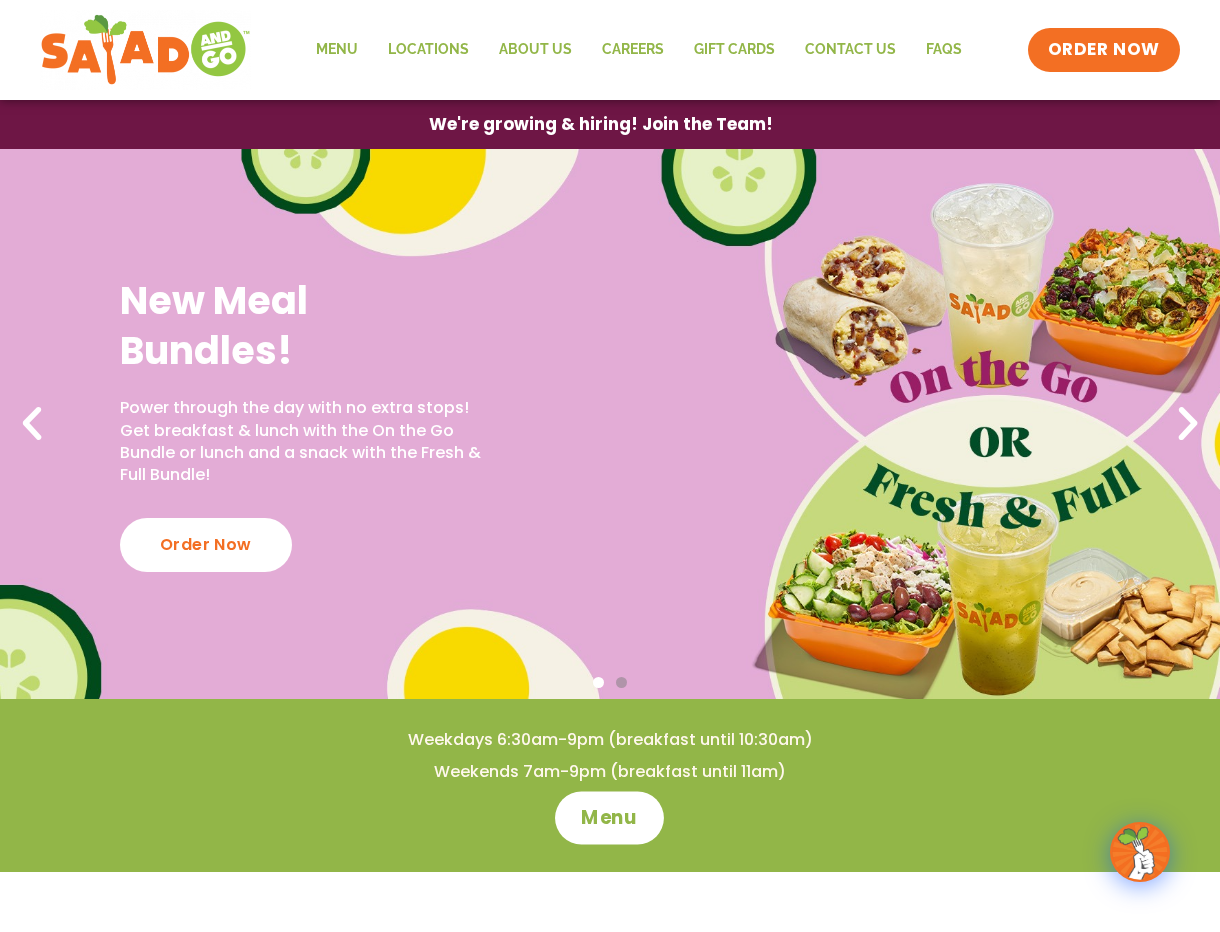 click on "Menu" at bounding box center [609, 817] 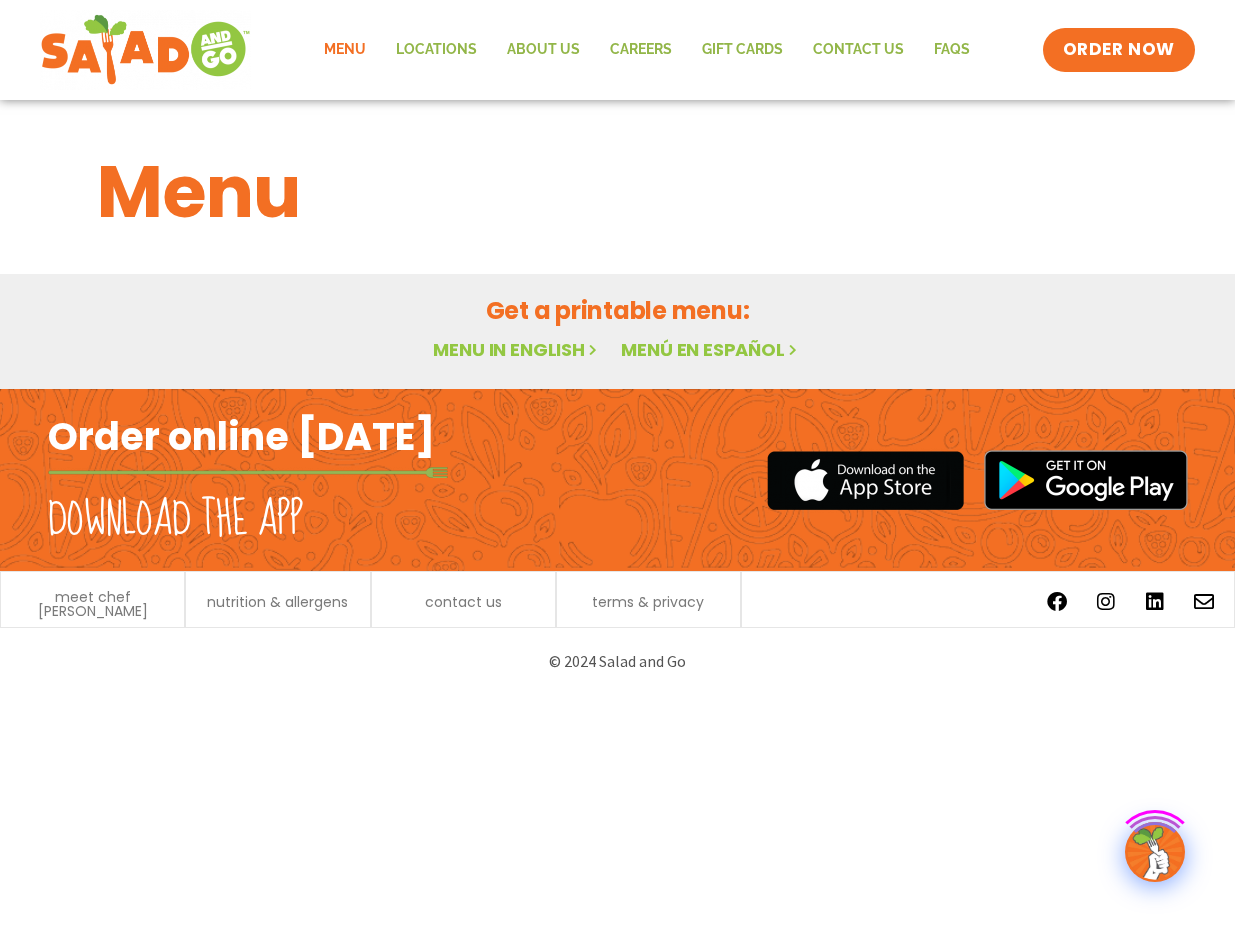scroll, scrollTop: 0, scrollLeft: 0, axis: both 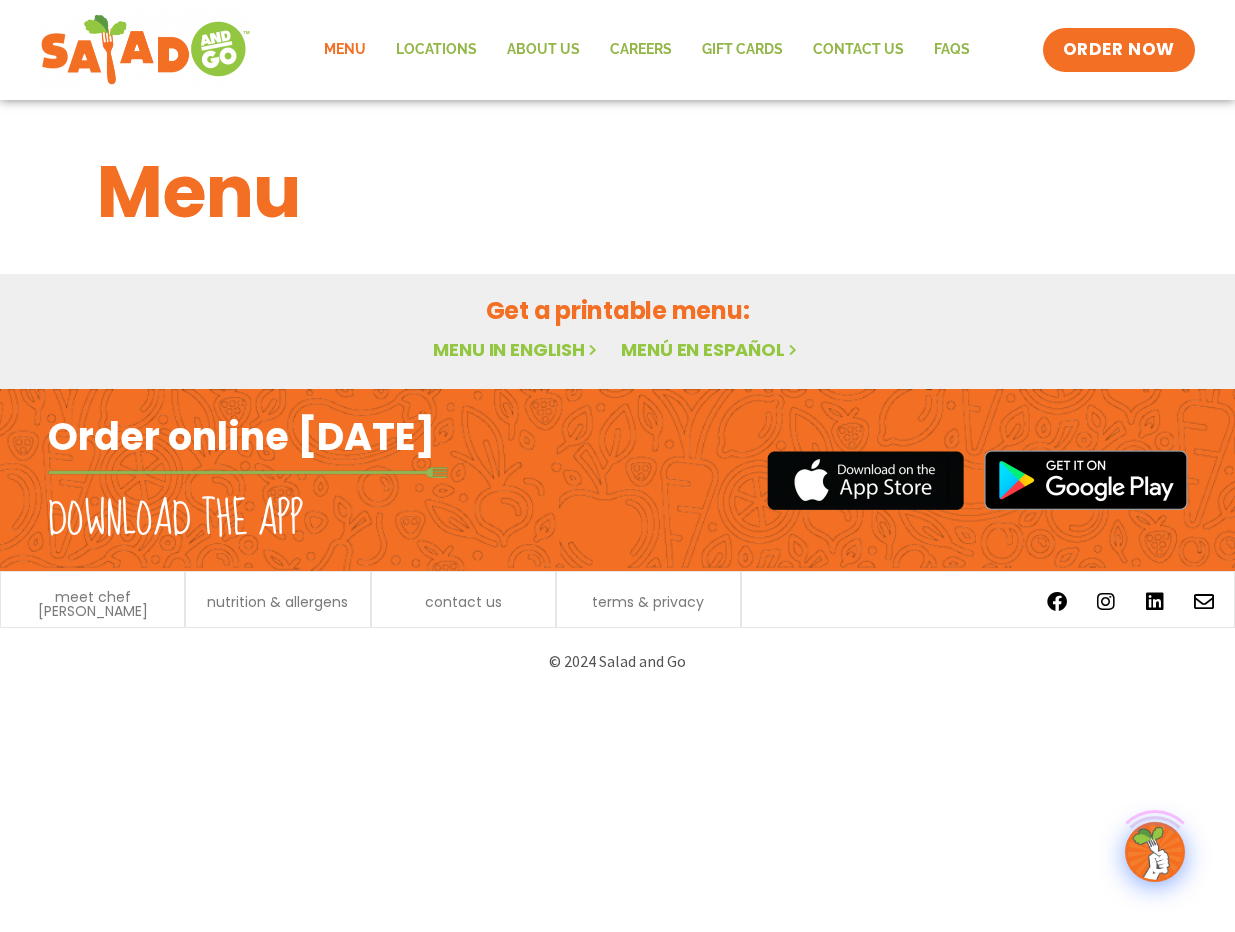 click on "Menu in English" at bounding box center (517, 349) 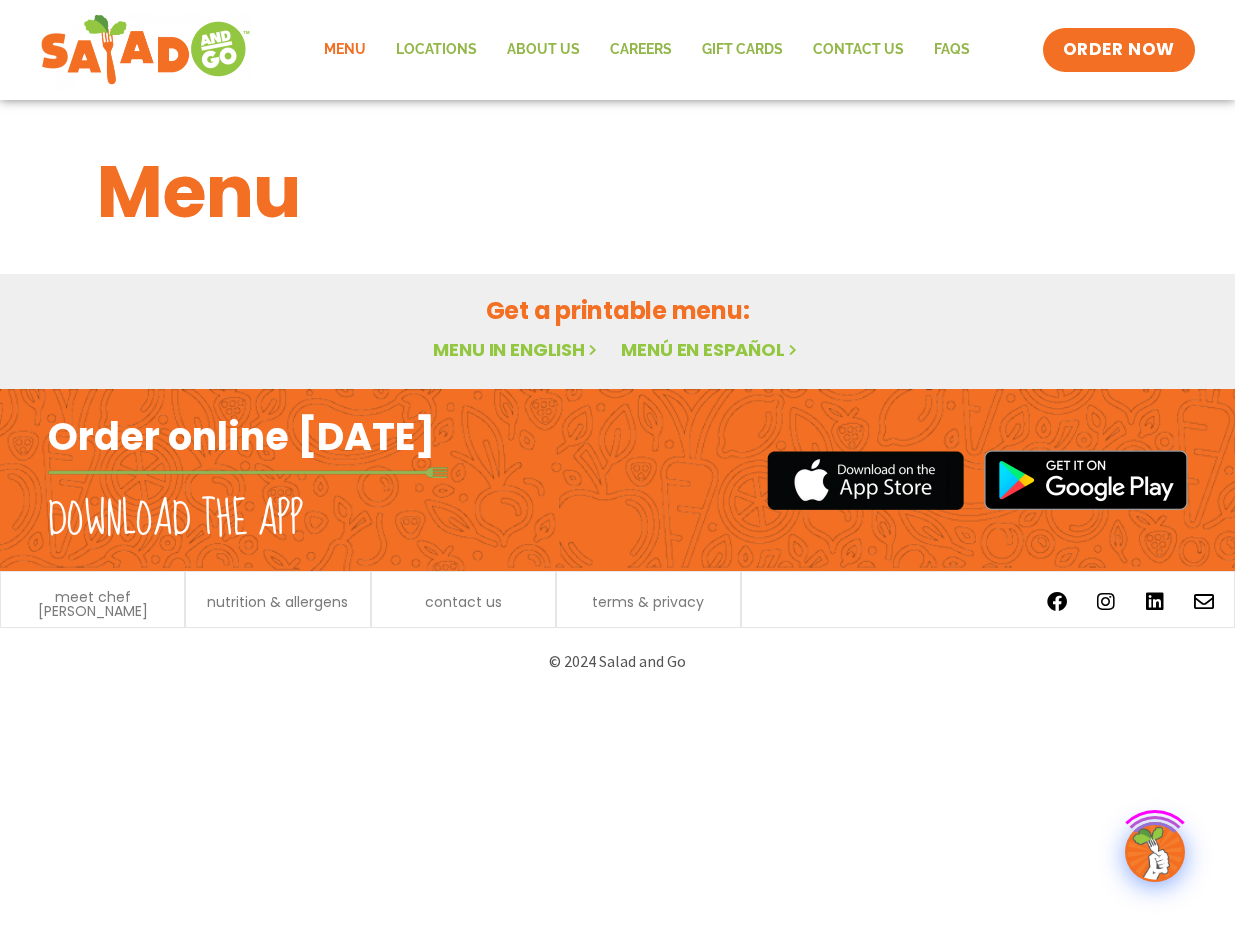 scroll, scrollTop: 0, scrollLeft: 0, axis: both 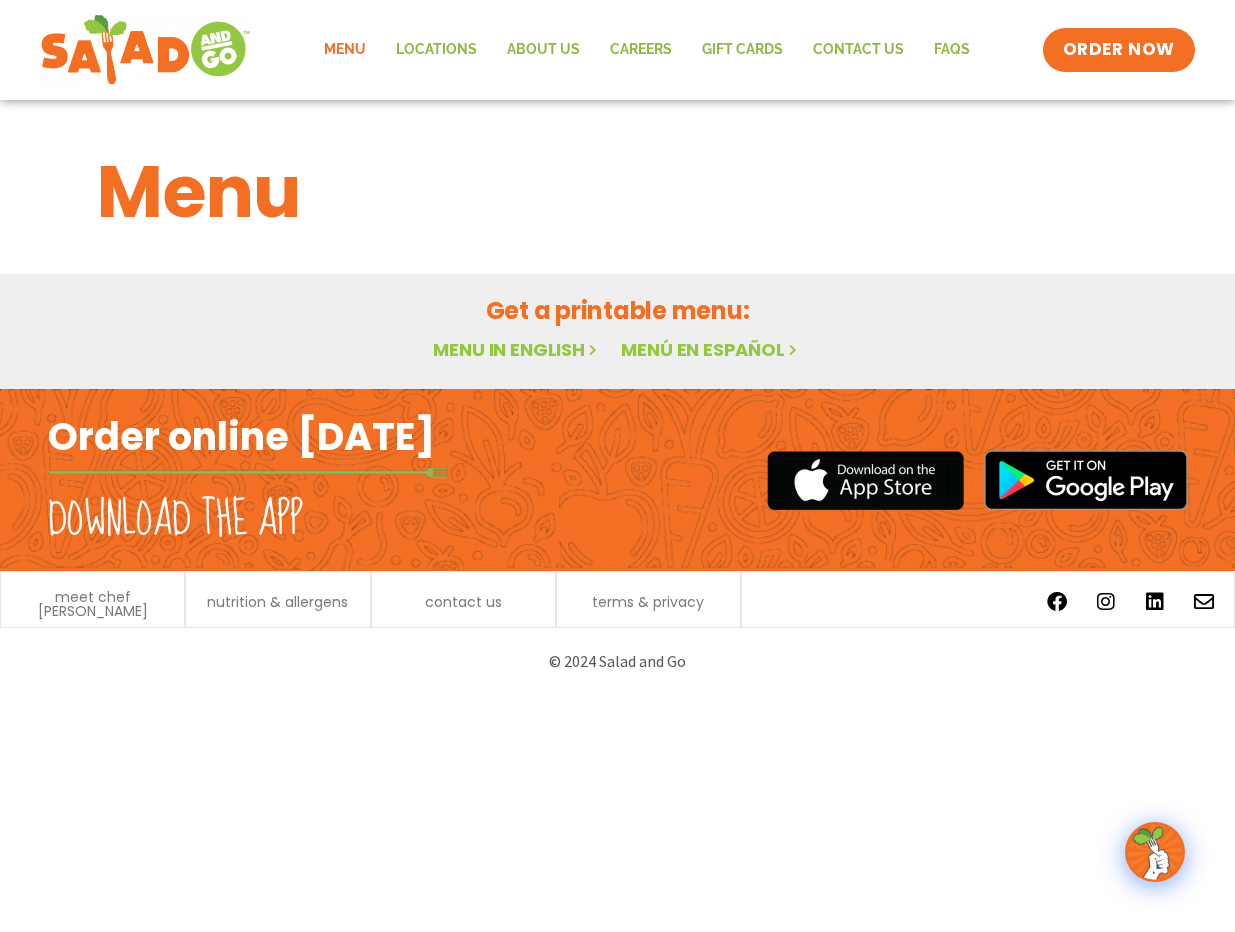 click on "Menu in English" at bounding box center [517, 349] 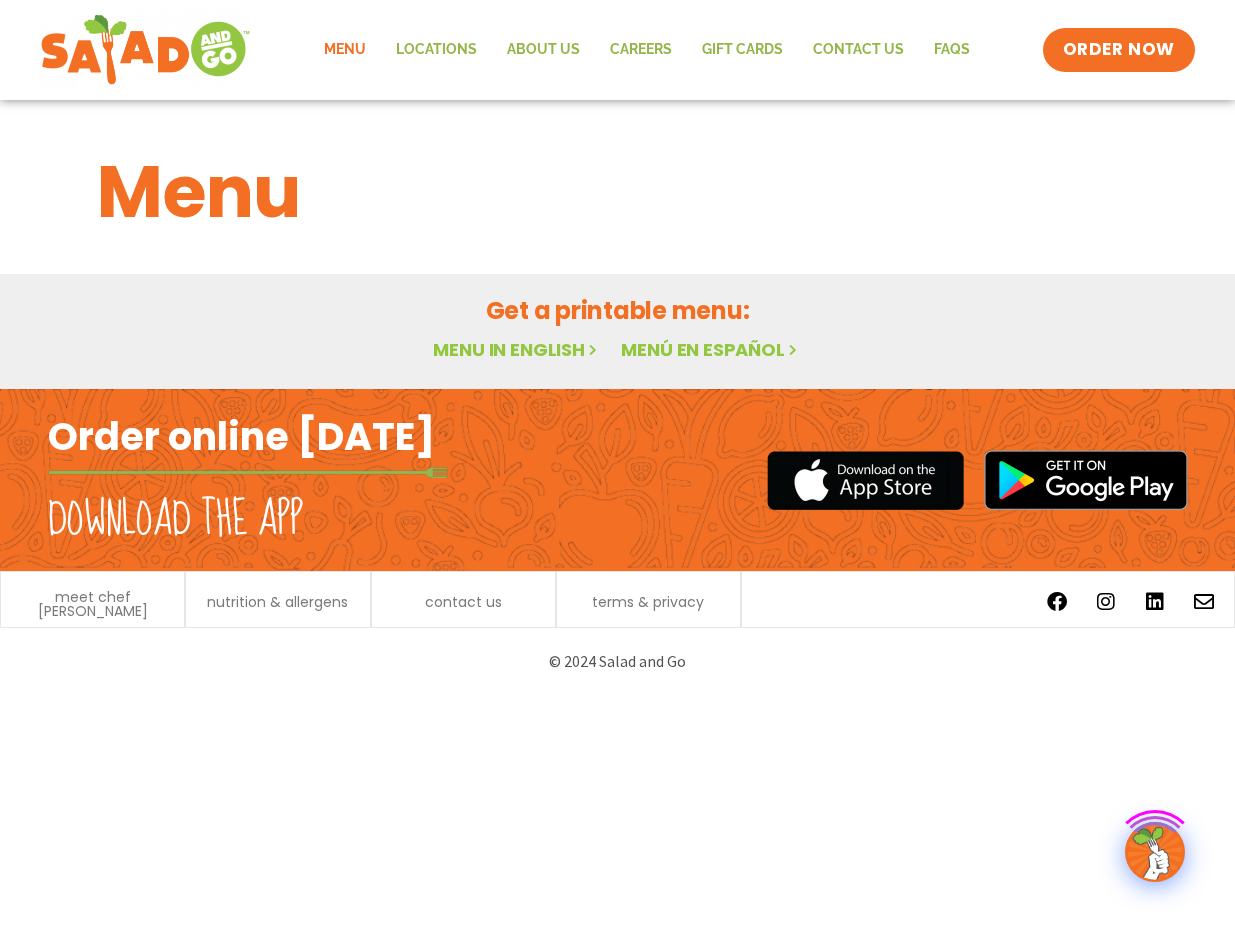 scroll, scrollTop: 0, scrollLeft: 0, axis: both 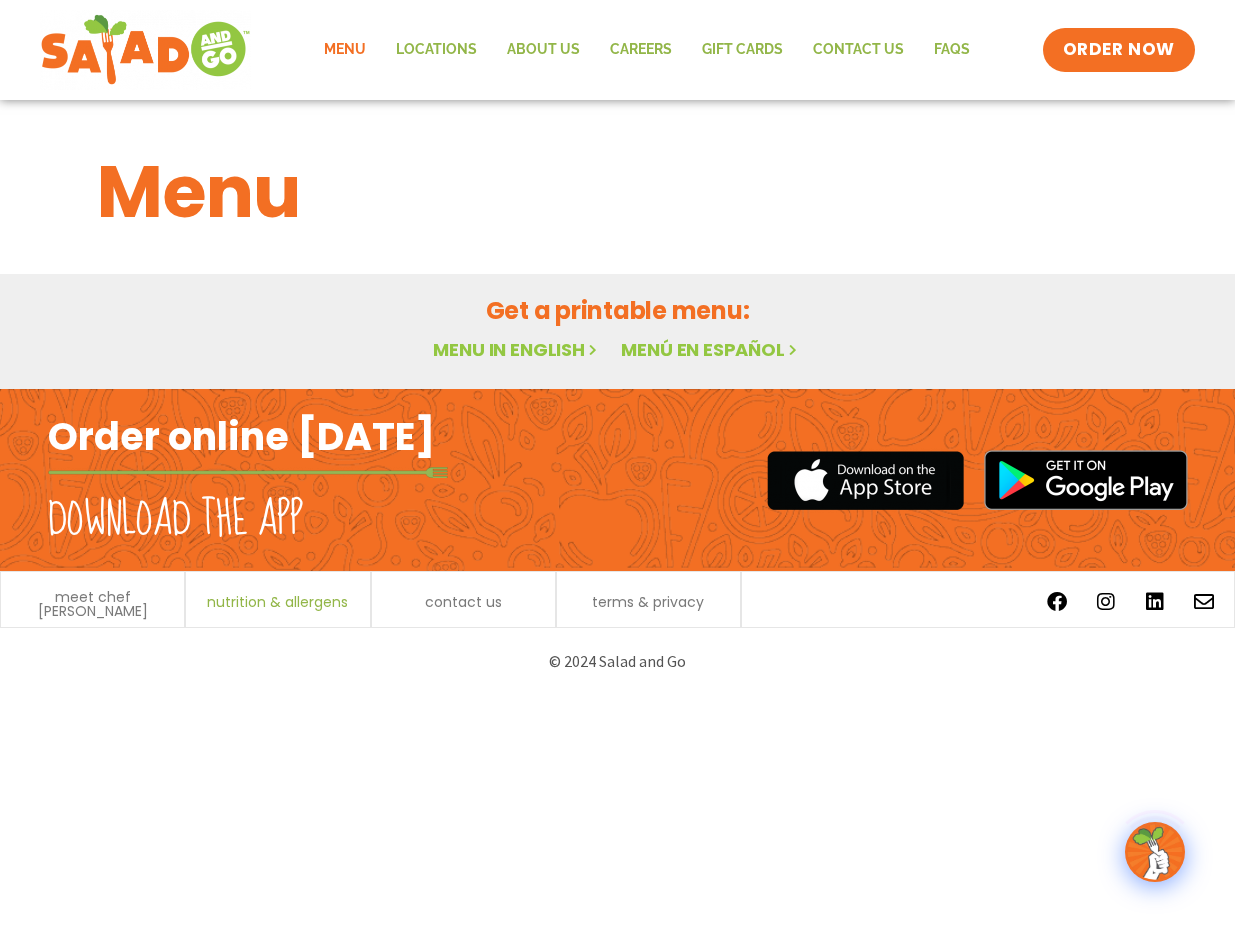 drag, startPoint x: 291, startPoint y: 612, endPoint x: 318, endPoint y: 603, distance: 28.460499 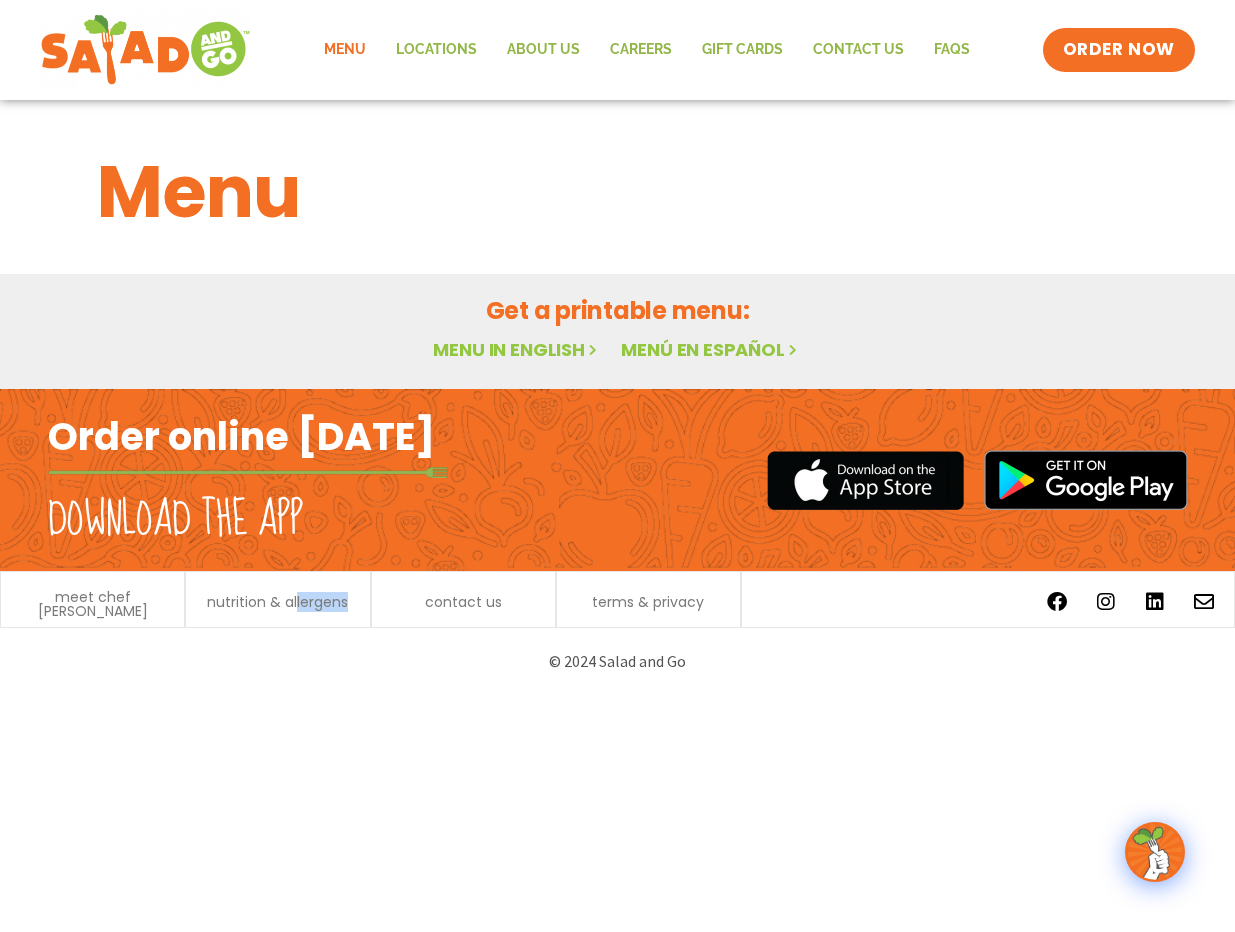 click on "Menu" 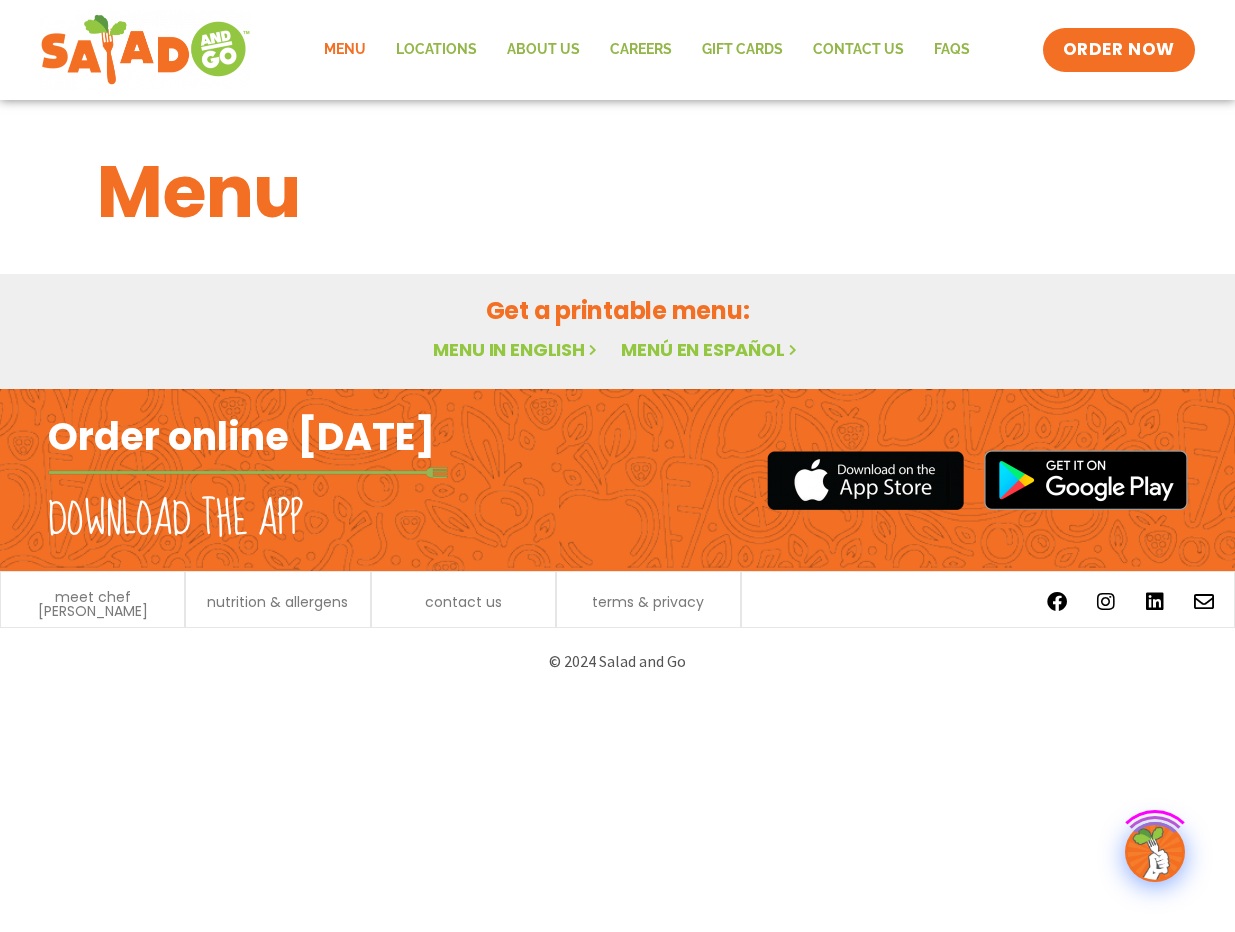 scroll, scrollTop: 0, scrollLeft: 0, axis: both 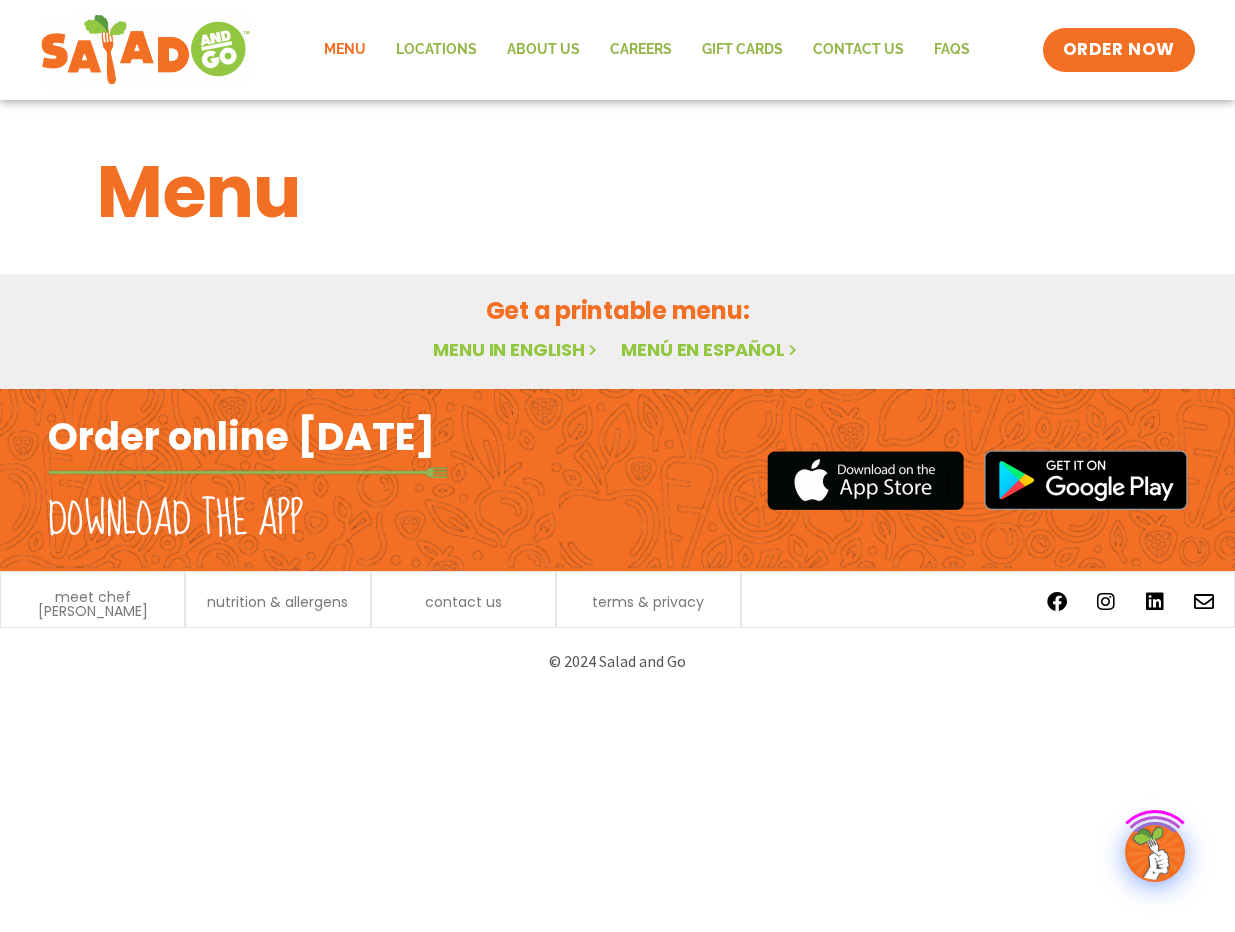 click on "Get a printable menu:   Menu in English    Menú en español" at bounding box center [617, 331] 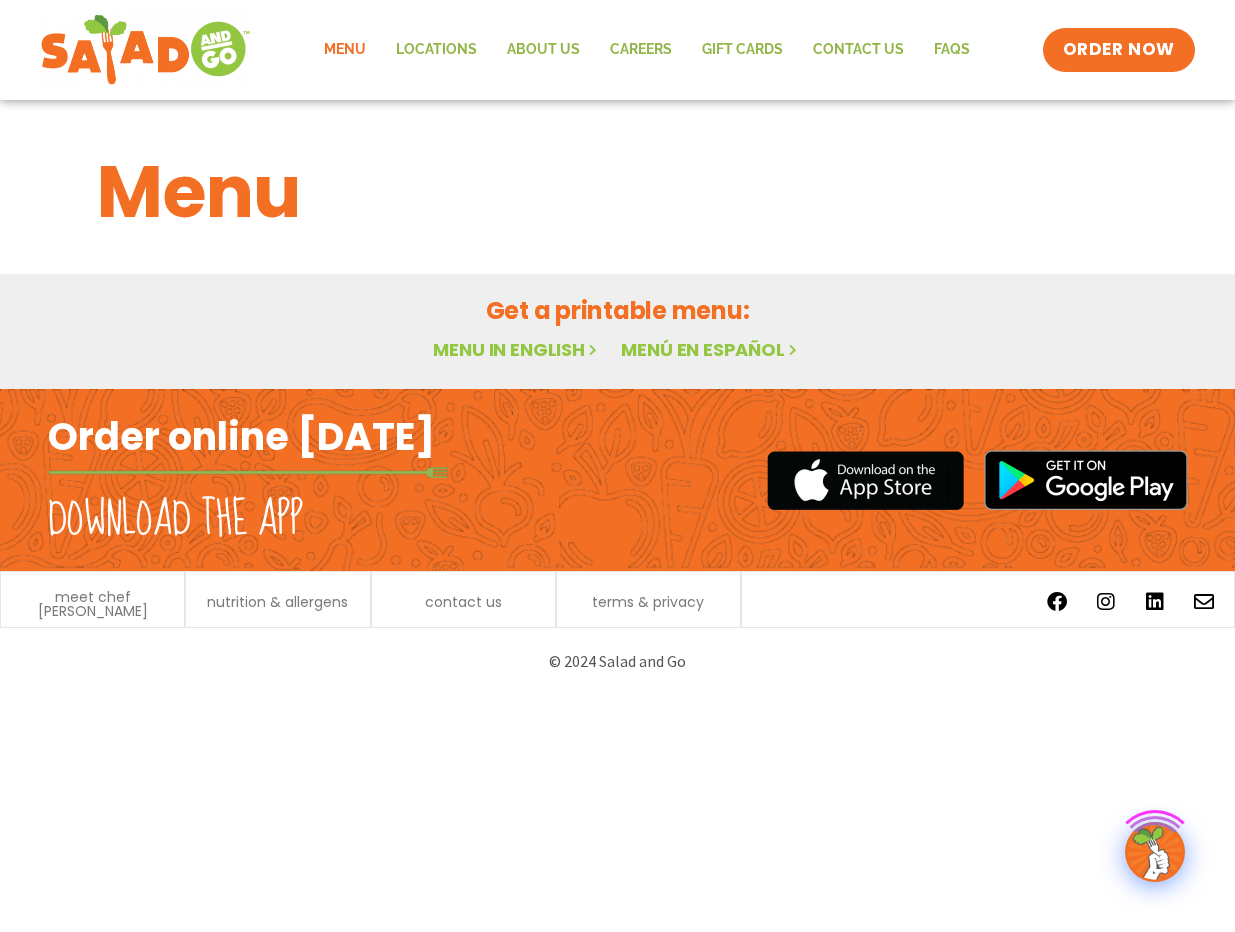 drag, startPoint x: 542, startPoint y: 295, endPoint x: 518, endPoint y: 305, distance: 26 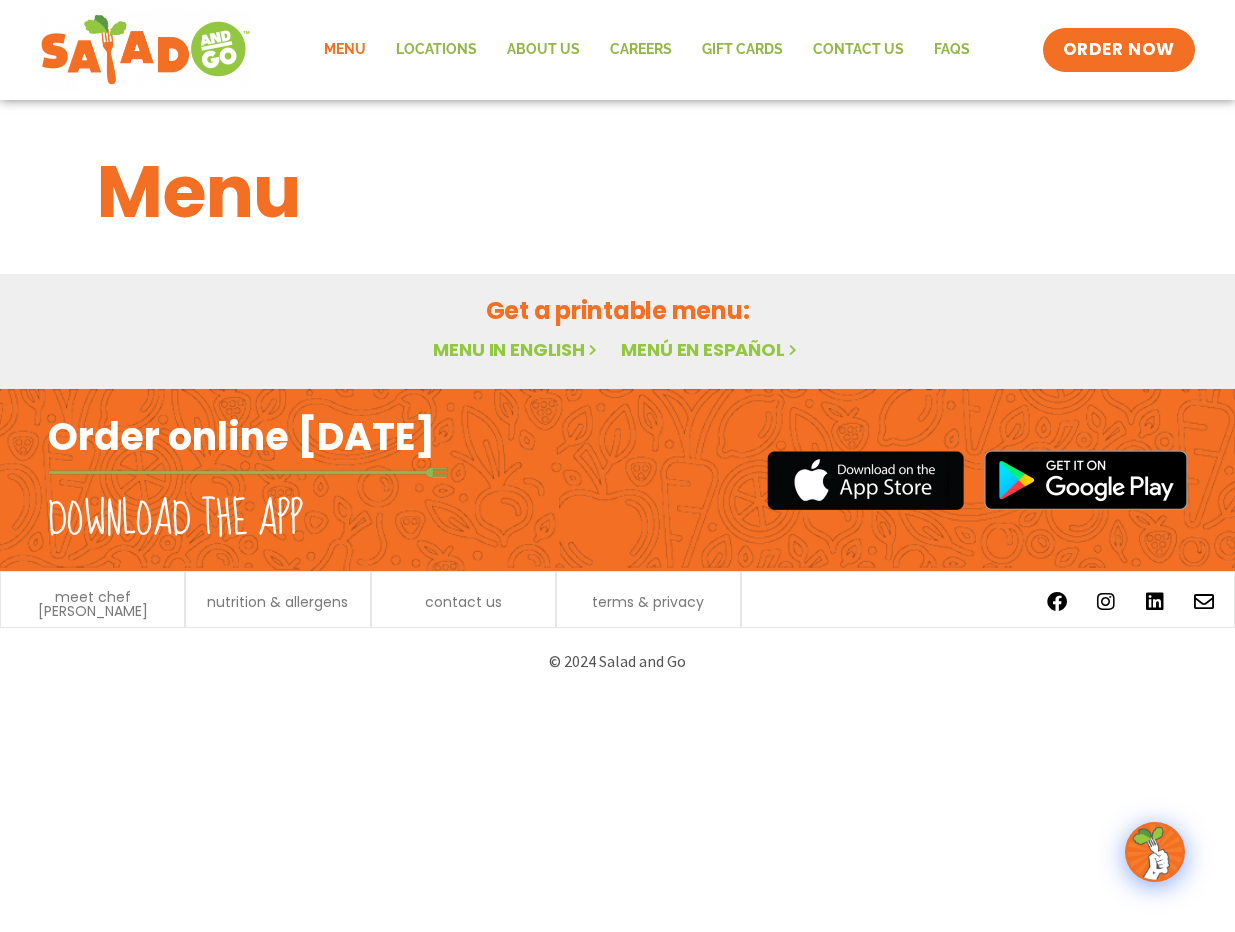 click on "Menu" at bounding box center (618, 192) 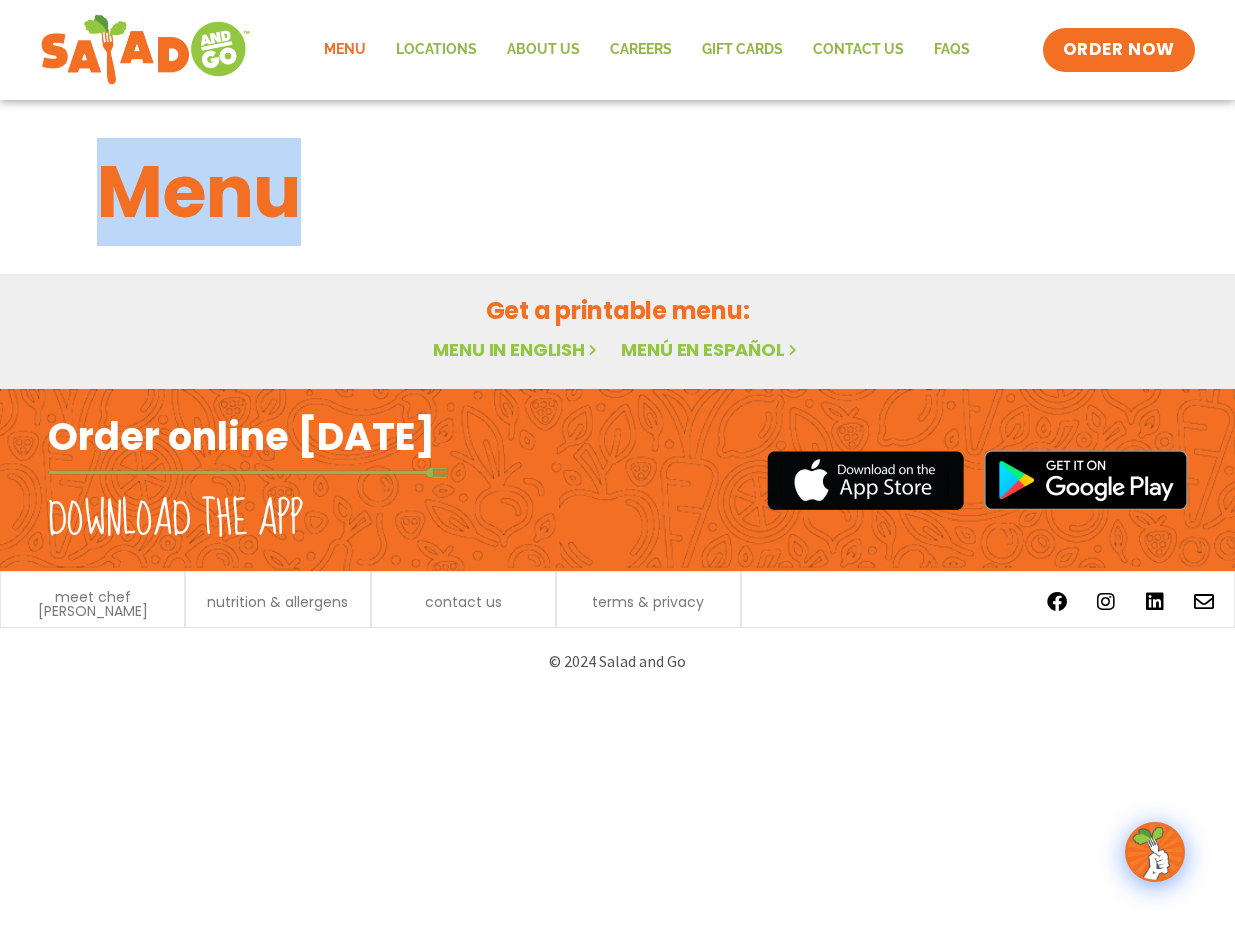 click on "Menu" at bounding box center [618, 192] 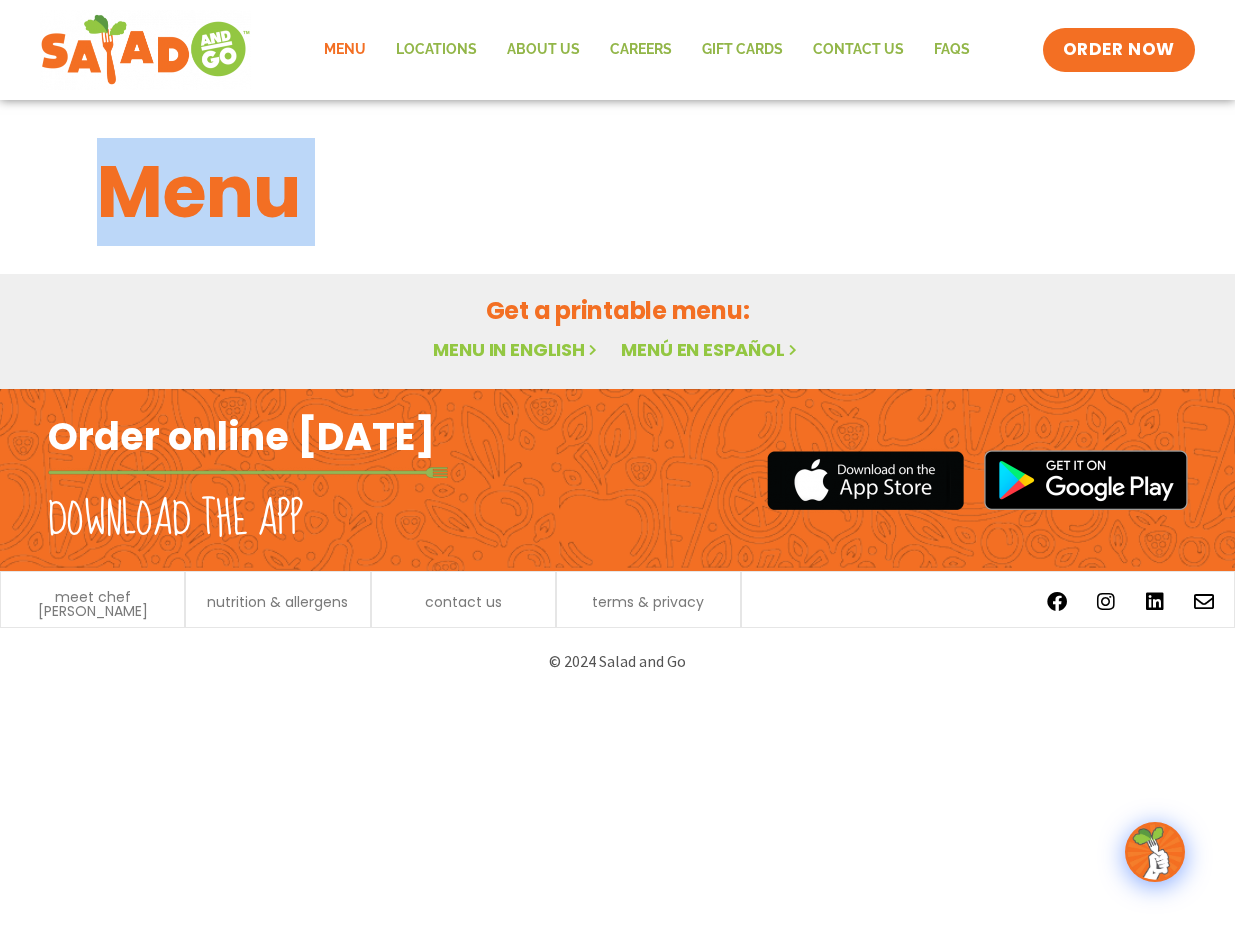 click on "Menu" at bounding box center (618, 192) 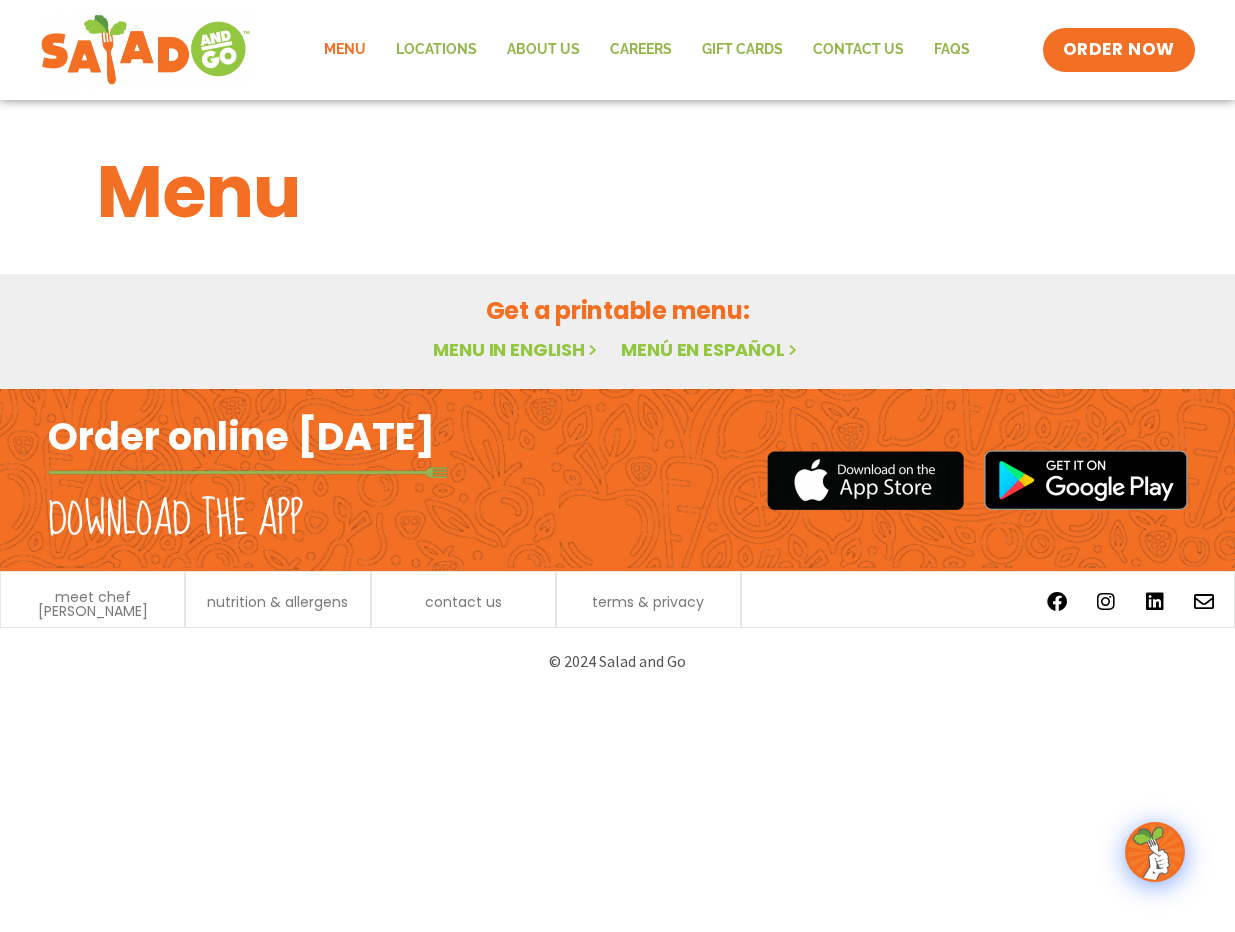 drag, startPoint x: 242, startPoint y: 247, endPoint x: 335, endPoint y: 374, distance: 157.4103 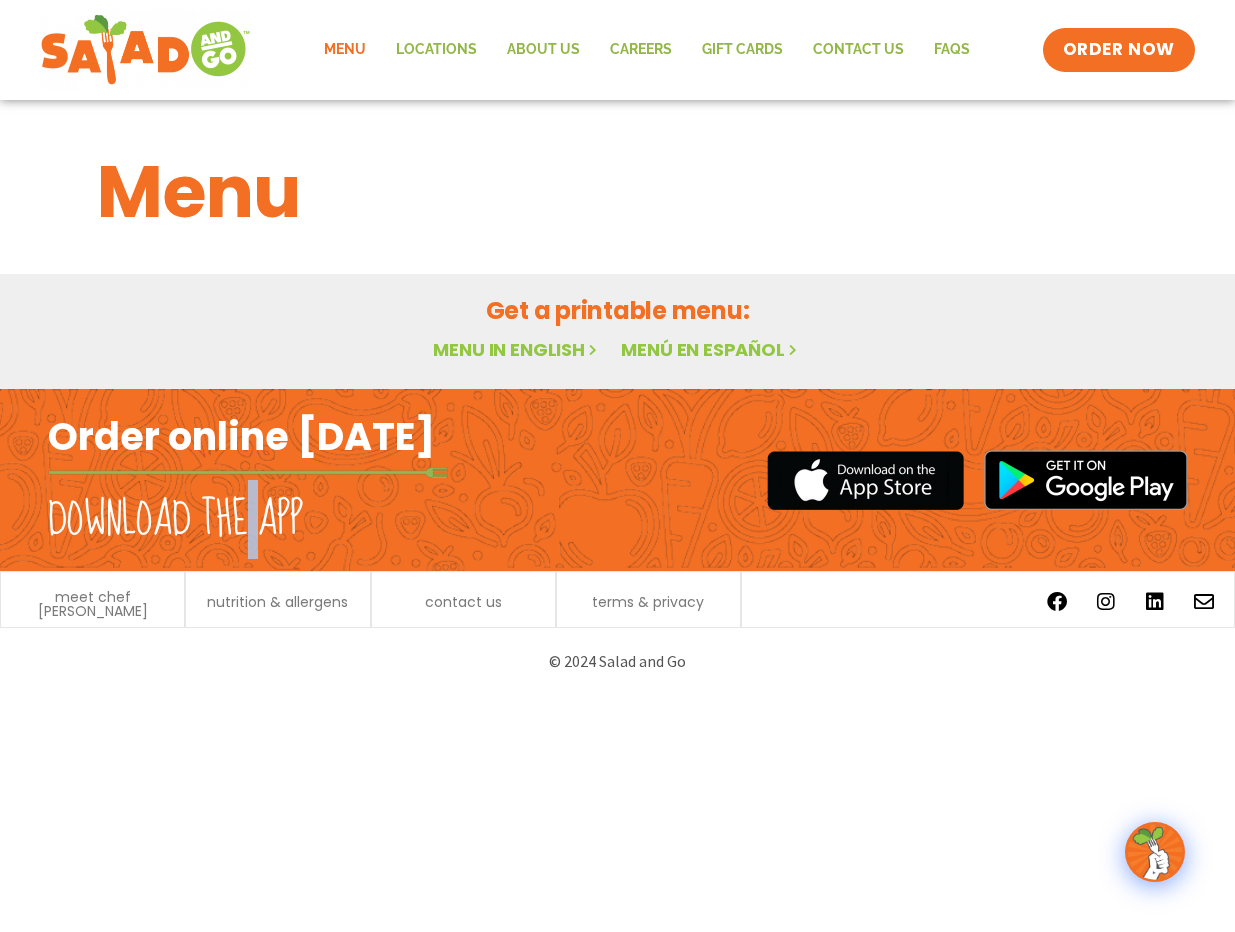 click on "Menu in English" at bounding box center [517, 349] 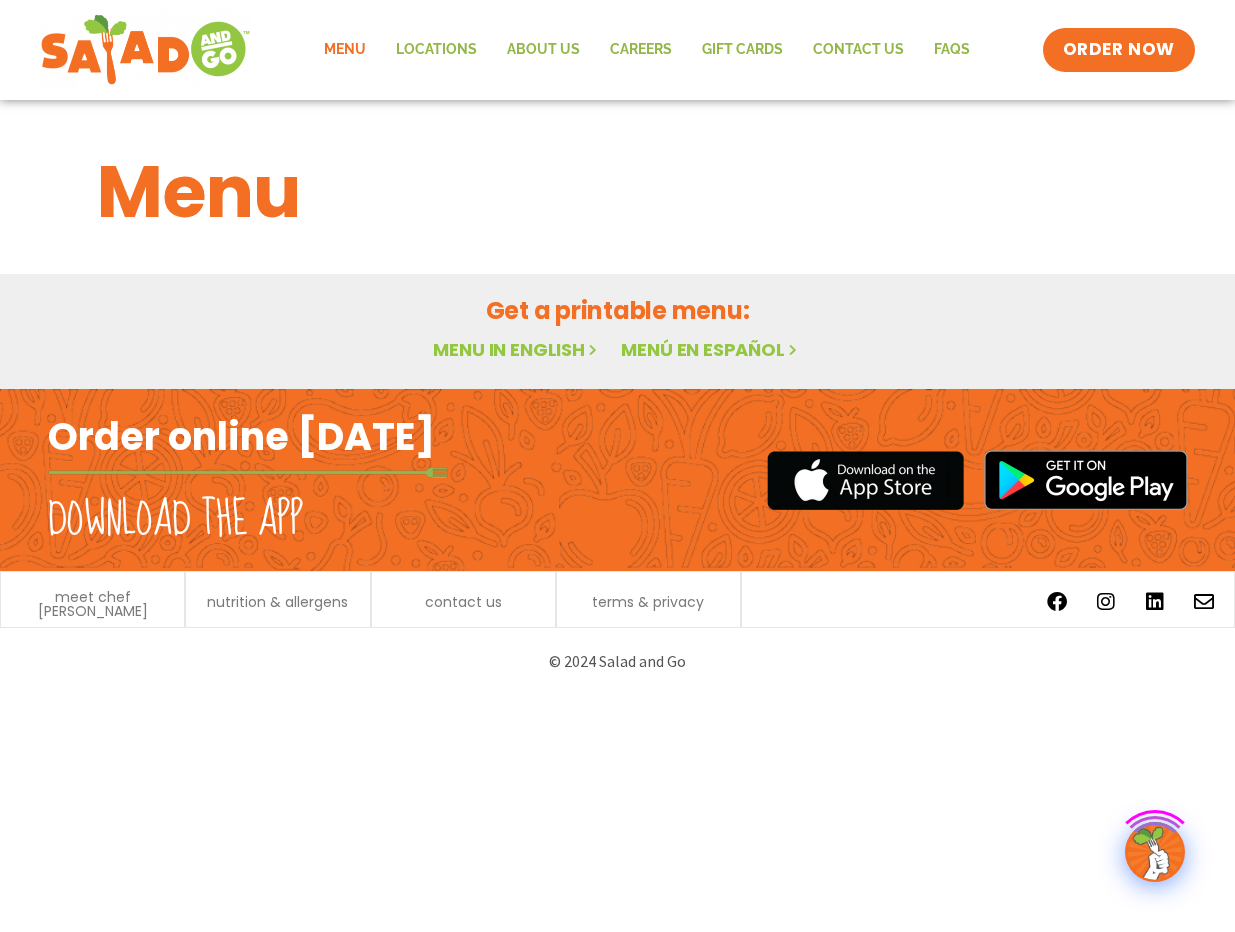 scroll, scrollTop: 0, scrollLeft: 0, axis: both 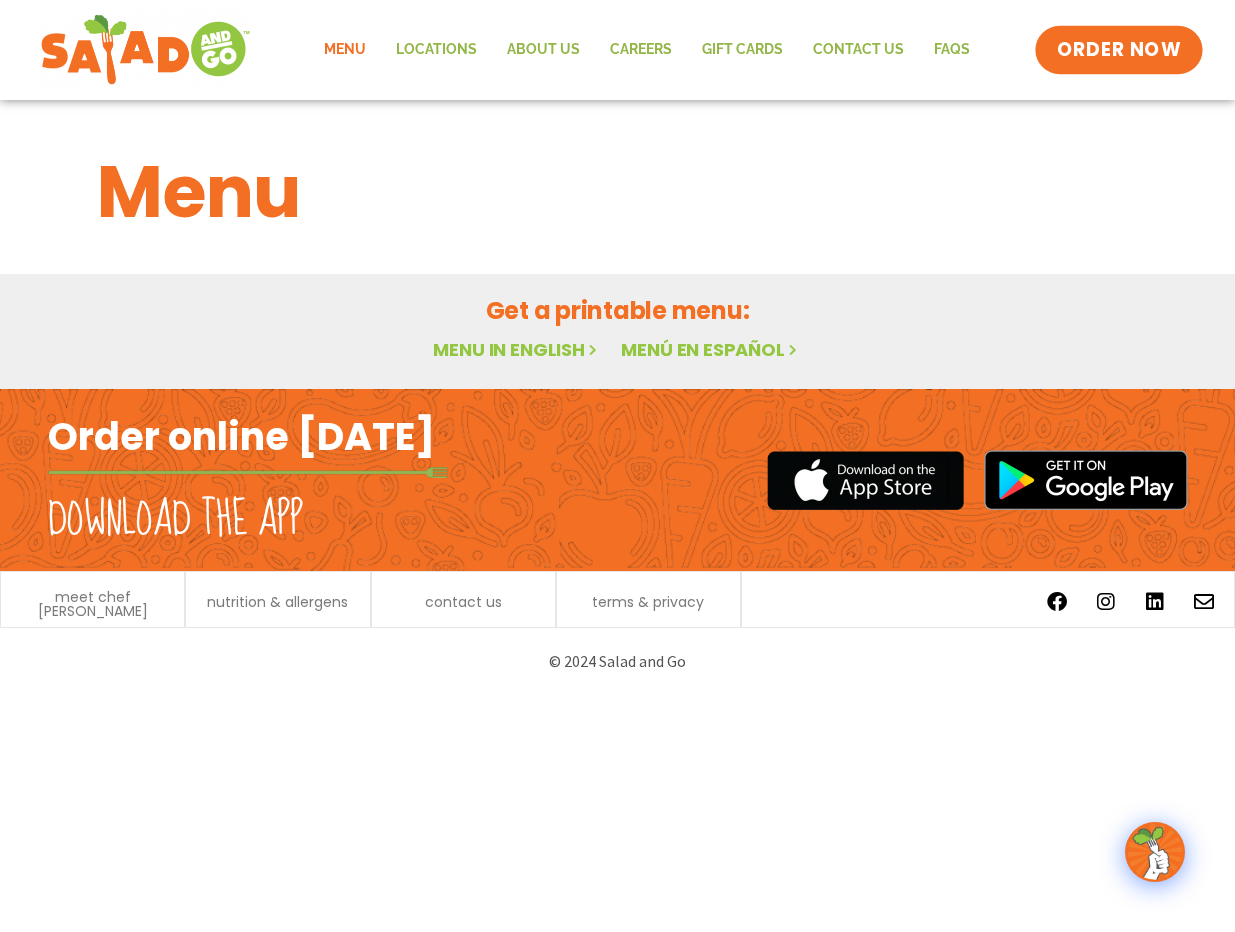 click on "ORDER NOW" at bounding box center [1119, 50] 